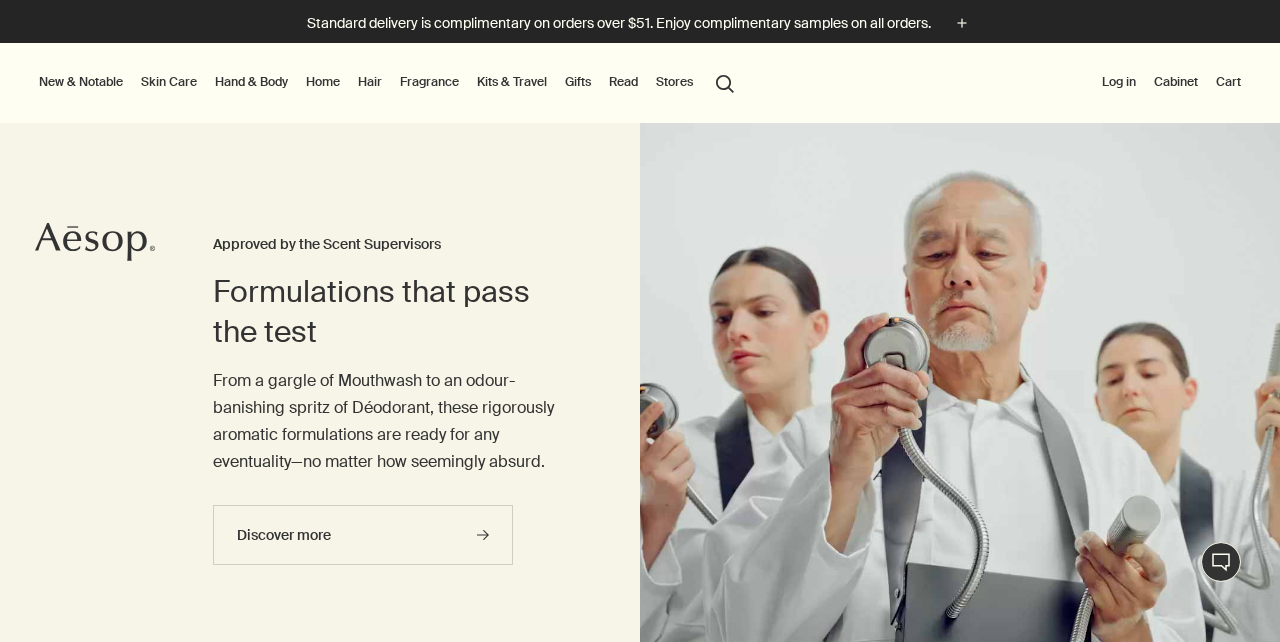 scroll, scrollTop: 0, scrollLeft: 0, axis: both 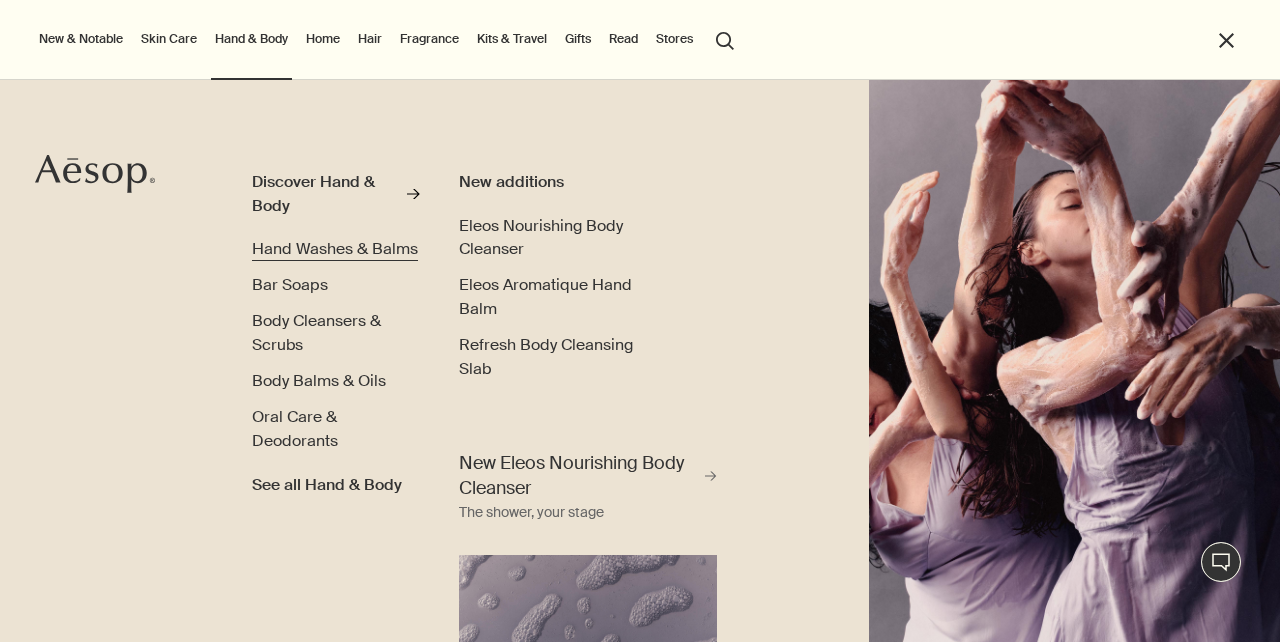 click on "Hand Washes & Balms" at bounding box center [335, 248] 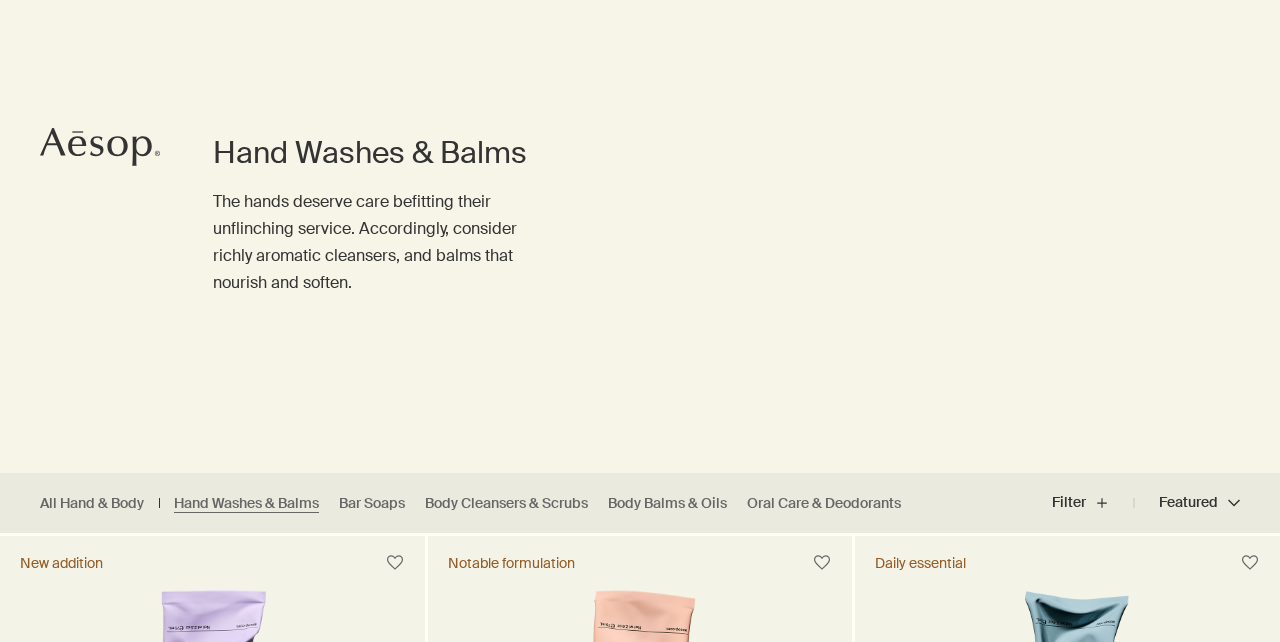 scroll, scrollTop: 132, scrollLeft: 0, axis: vertical 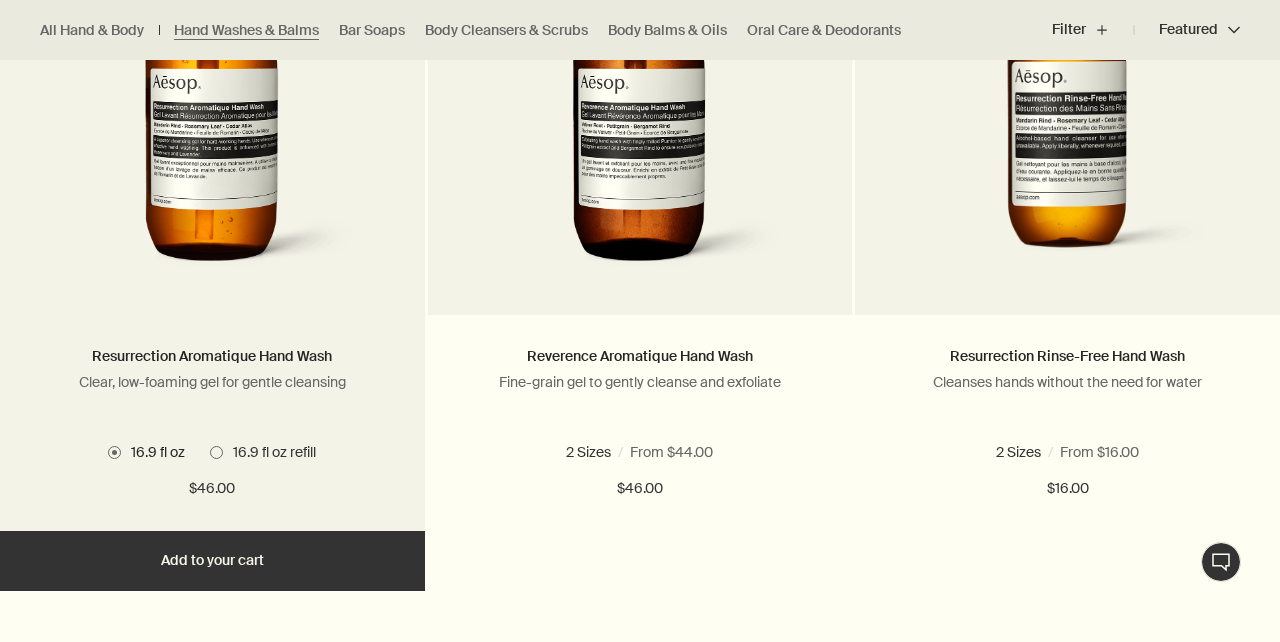 click at bounding box center [216, 452] 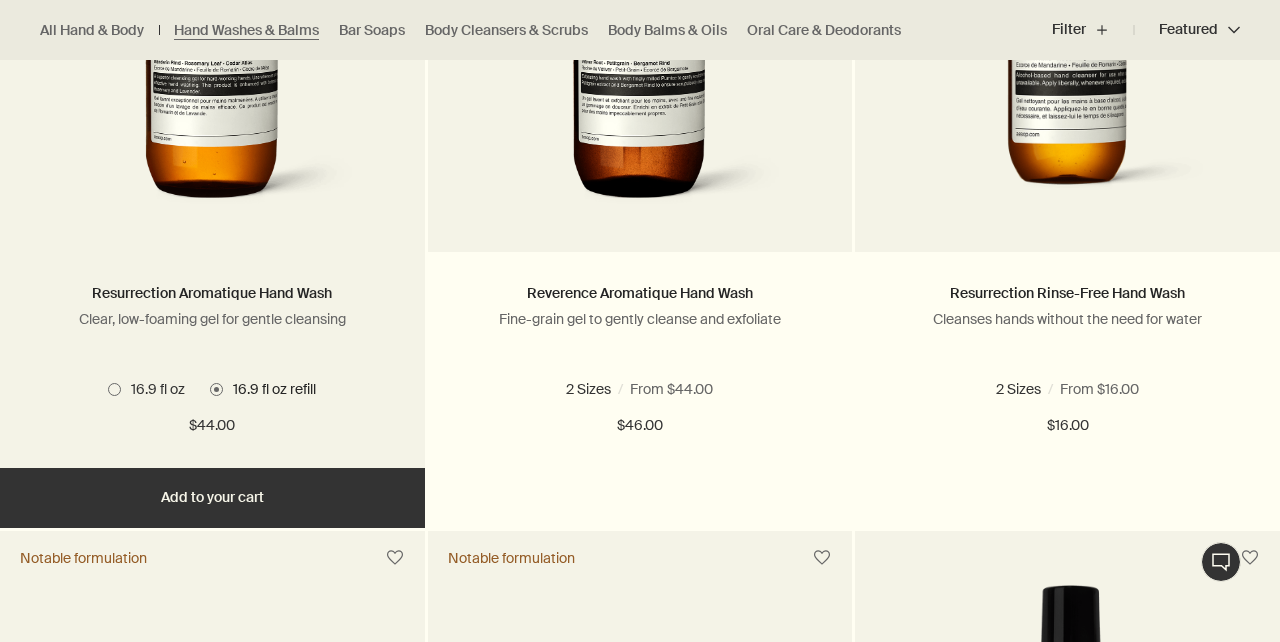 scroll, scrollTop: 1572, scrollLeft: 0, axis: vertical 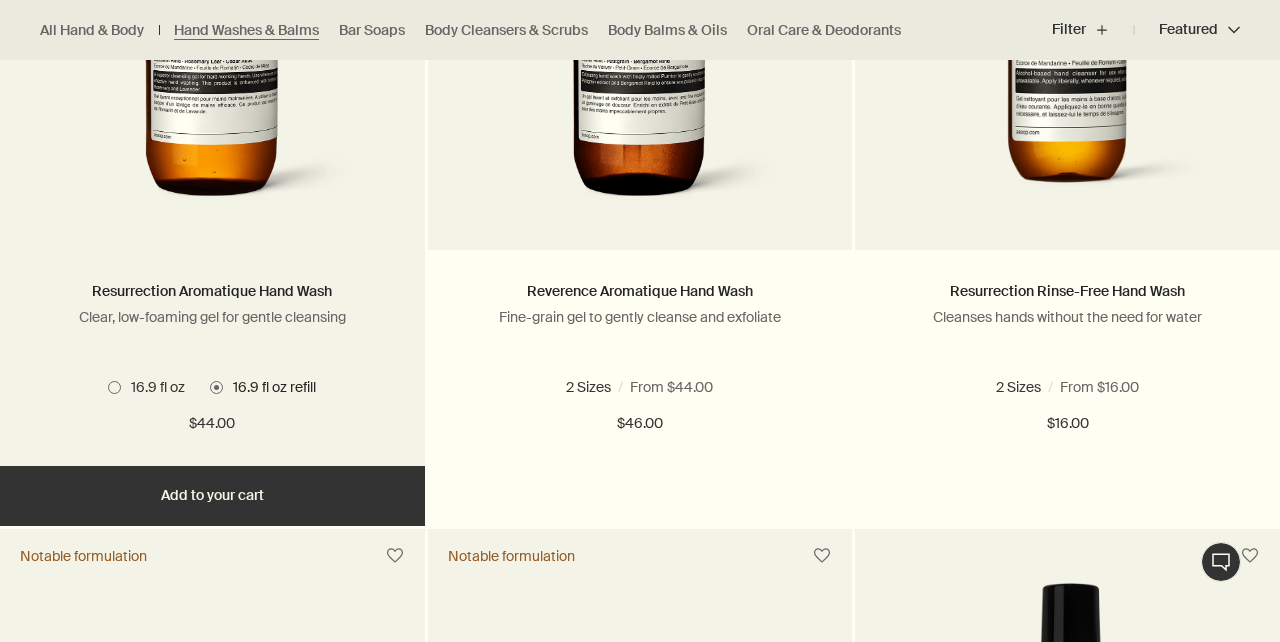 click on "Add Add to your cart" at bounding box center [212, 496] 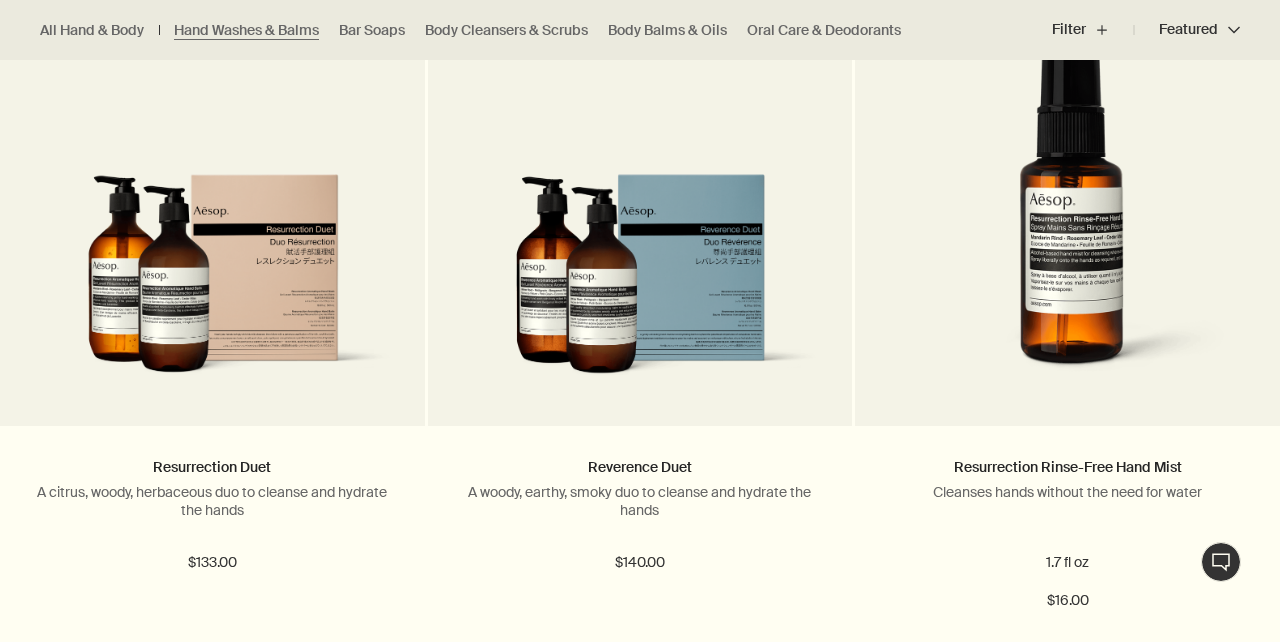 scroll, scrollTop: 2134, scrollLeft: 0, axis: vertical 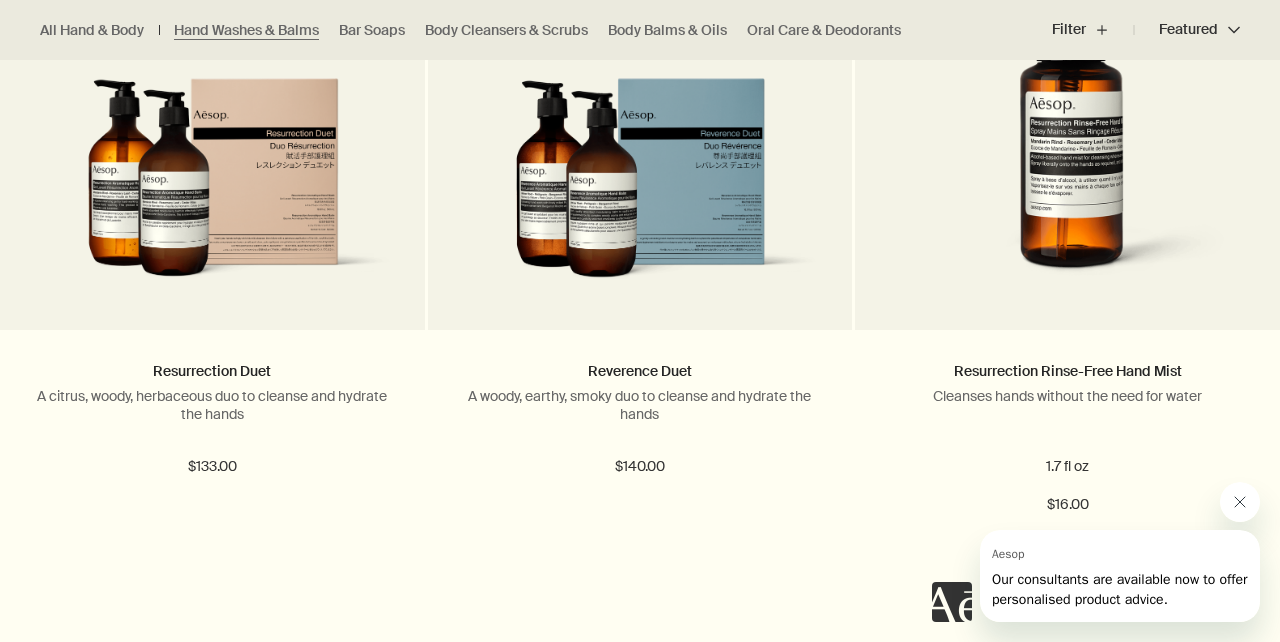 click 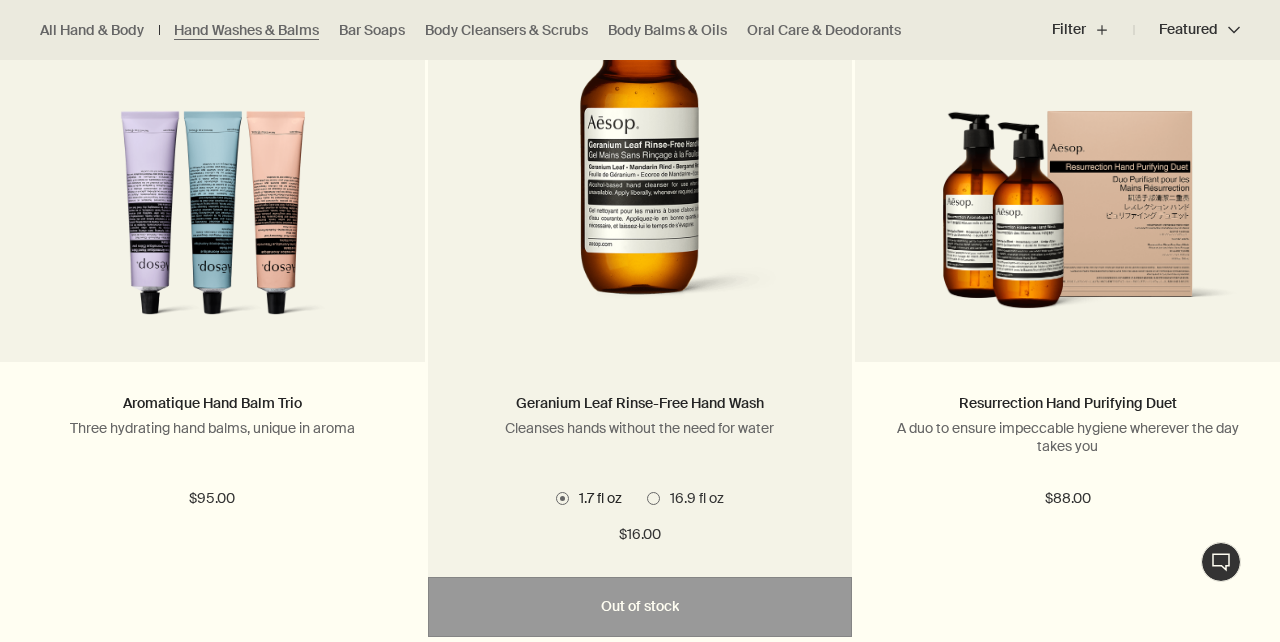scroll, scrollTop: 4866, scrollLeft: 0, axis: vertical 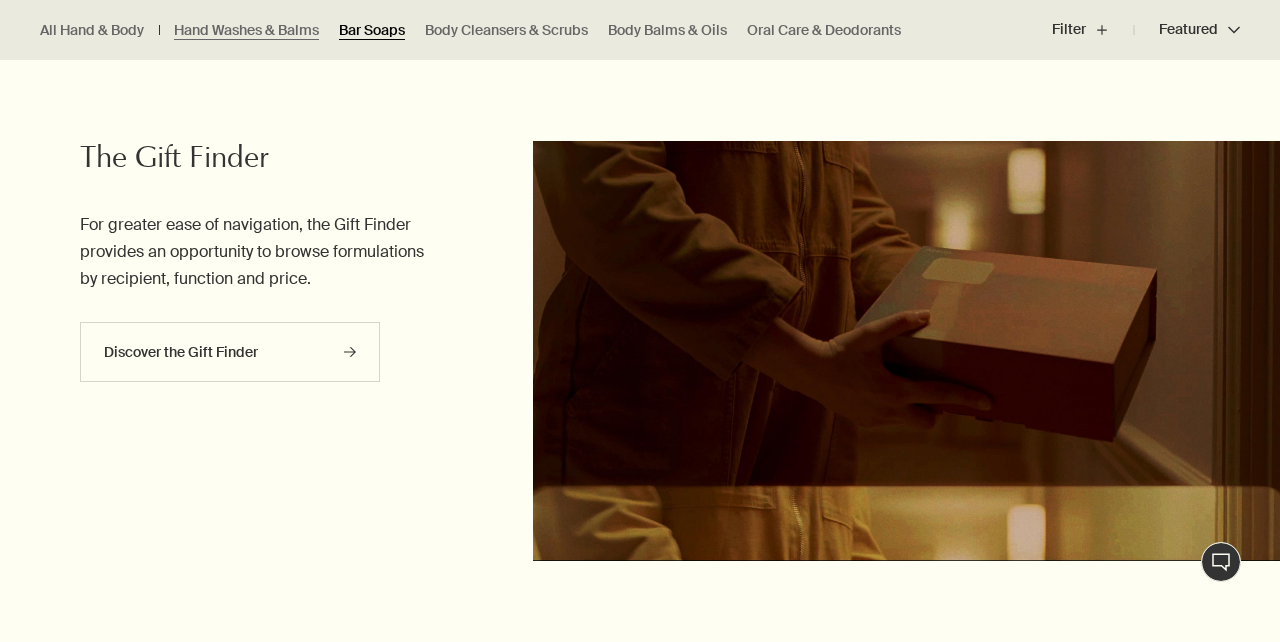 click on "Bar Soaps" at bounding box center (372, 30) 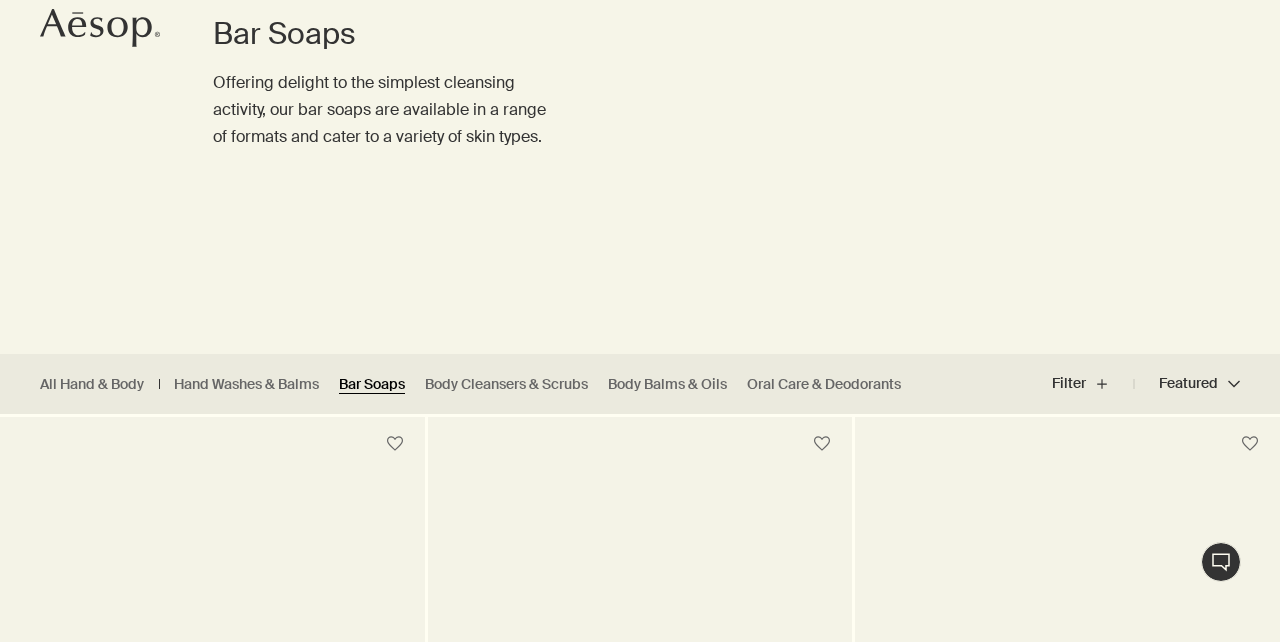 scroll, scrollTop: 222, scrollLeft: 0, axis: vertical 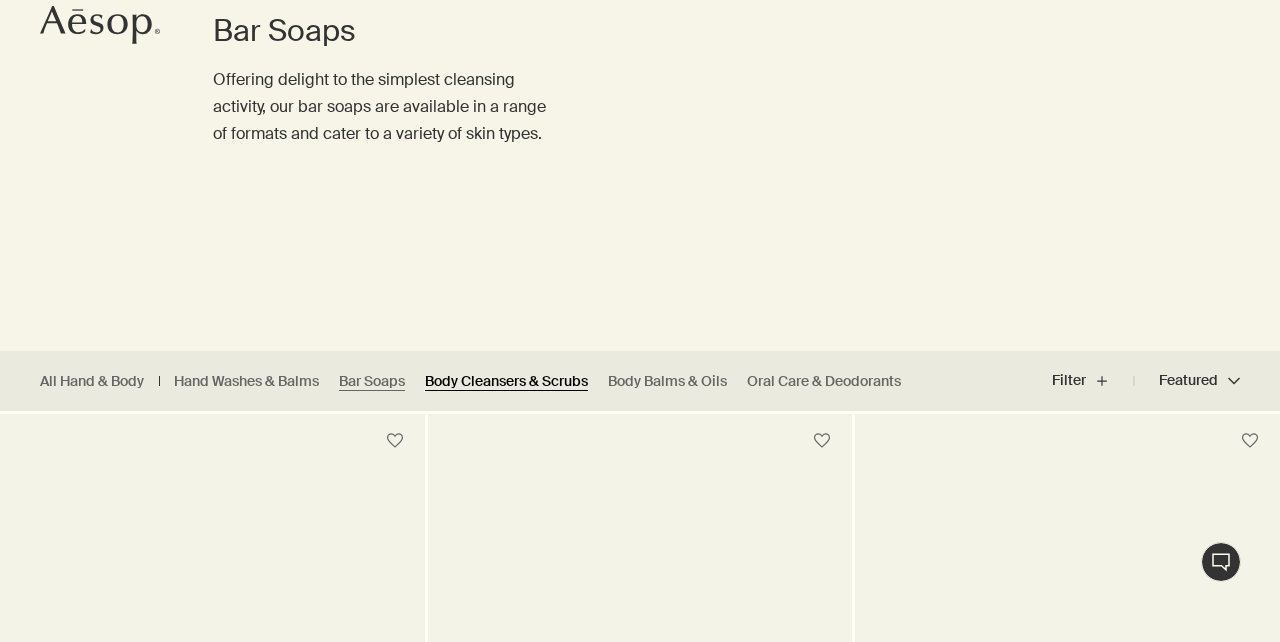 click on "Body Cleansers & Scrubs" at bounding box center [506, 381] 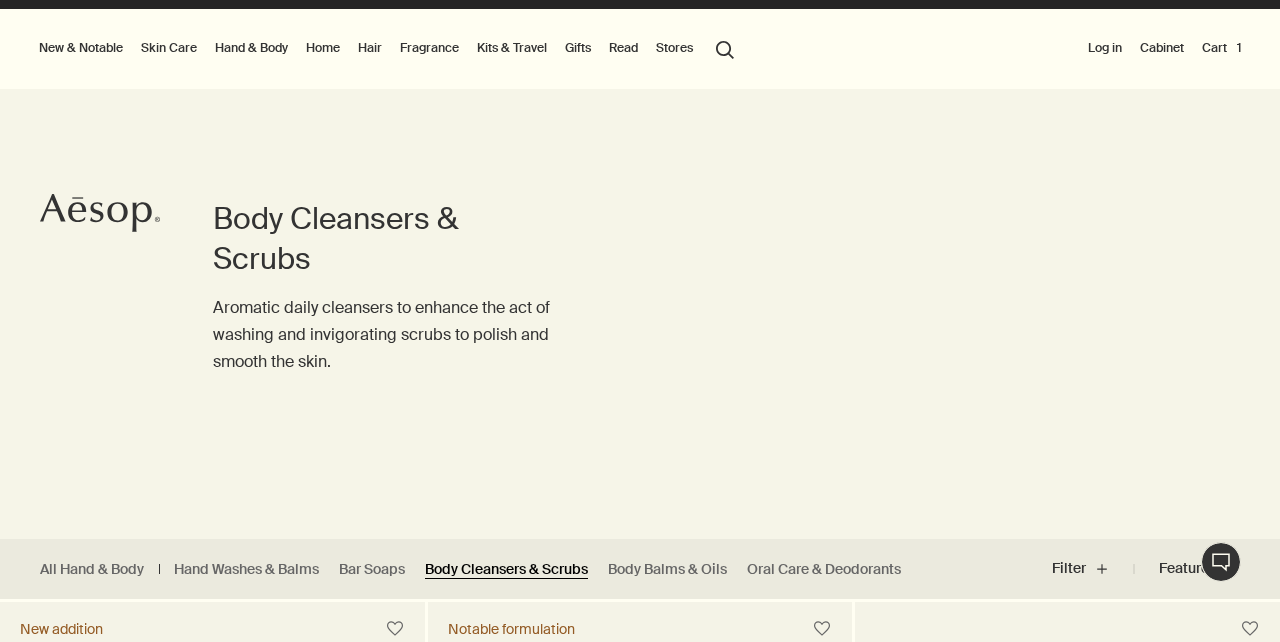 scroll, scrollTop: 29, scrollLeft: 0, axis: vertical 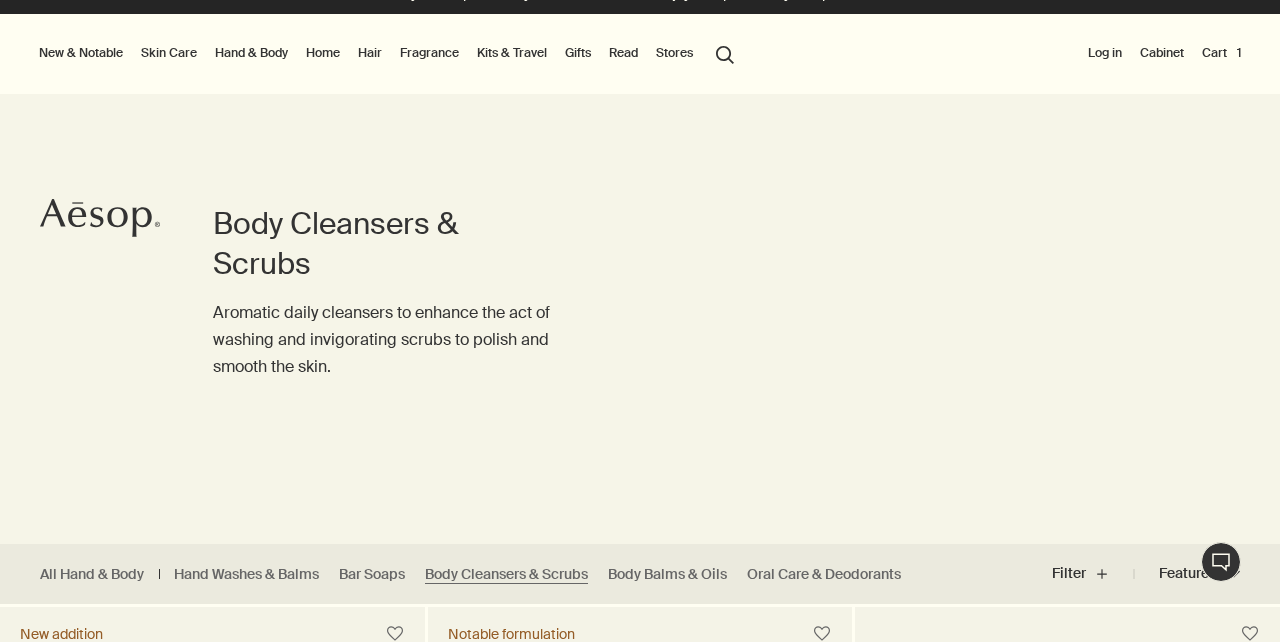 click on "Gifts" at bounding box center [578, 53] 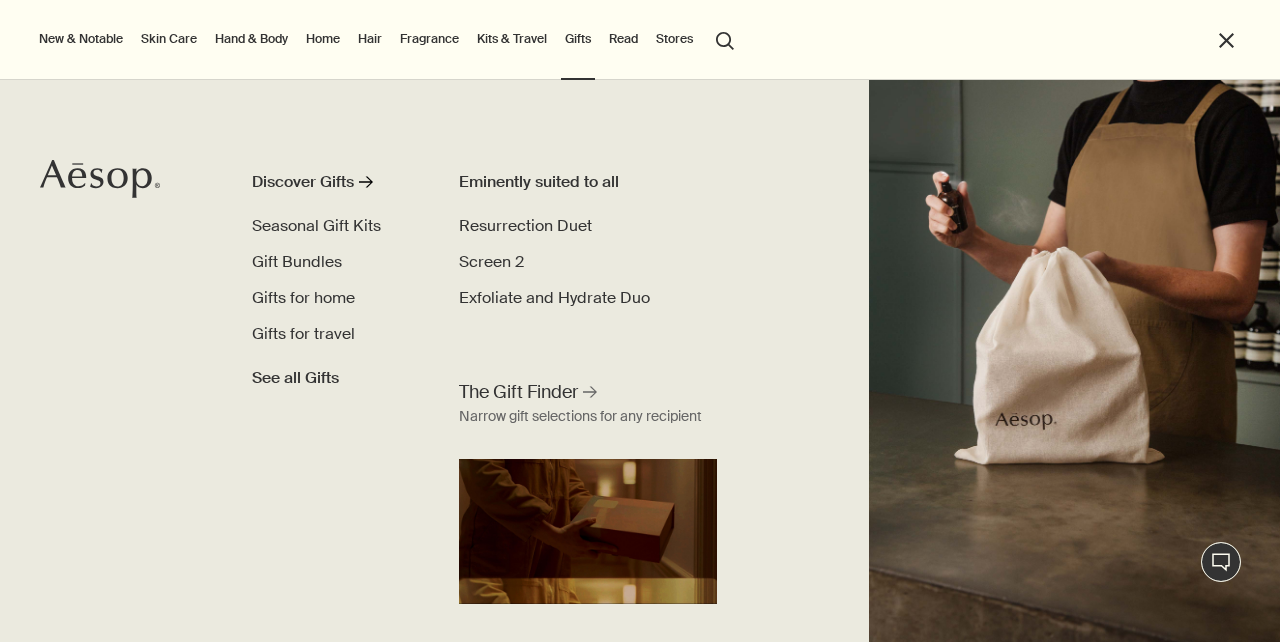 click on "Discover Gifts   rightArrow Seasonal Gift Kits Gift Bundles Gifts for home Gifts for travel See all Gifts" at bounding box center [336, 280] 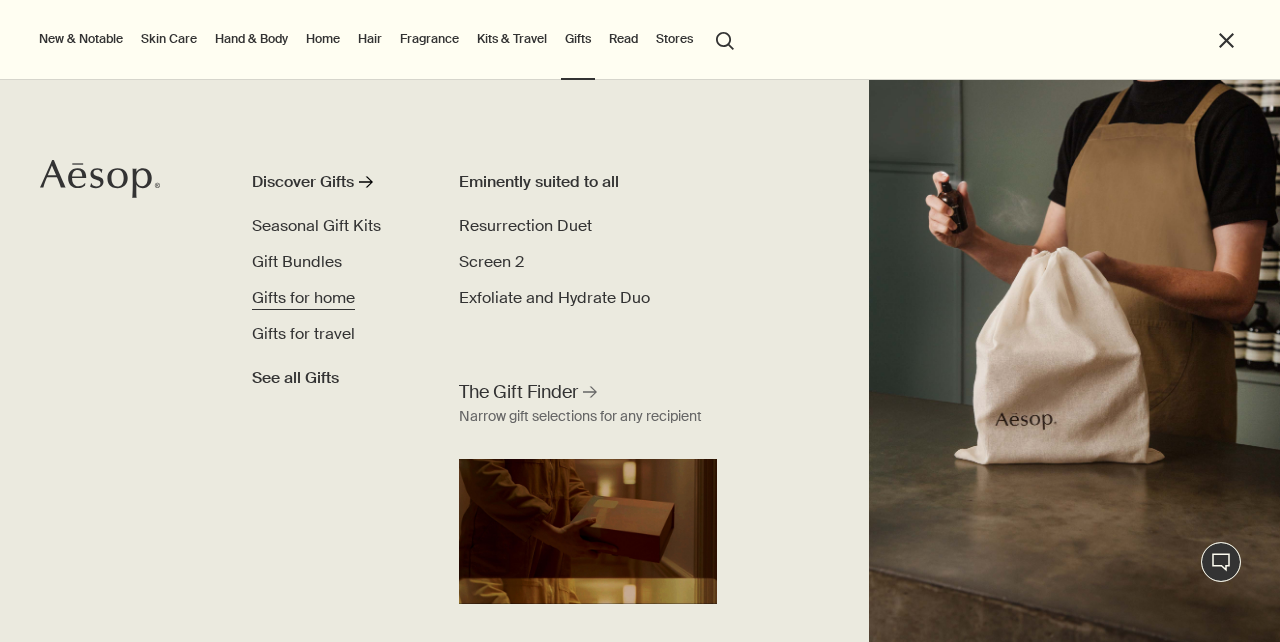 click on "Gifts for home" at bounding box center [303, 297] 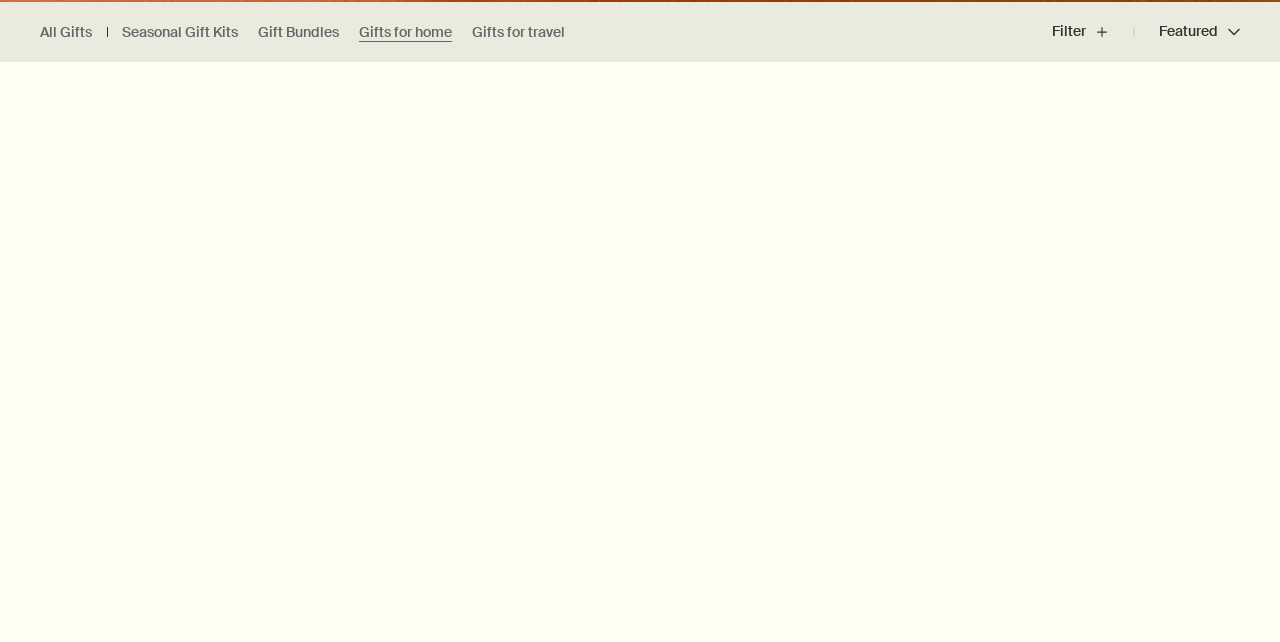 scroll, scrollTop: 590, scrollLeft: 0, axis: vertical 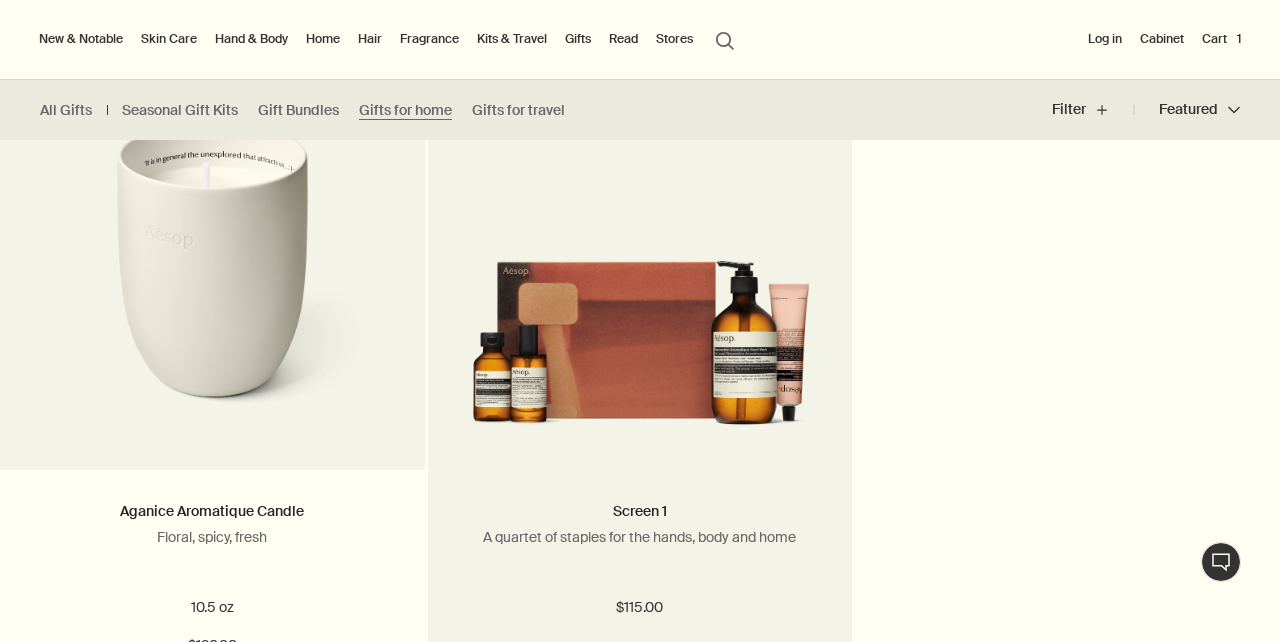 click at bounding box center (640, 329) 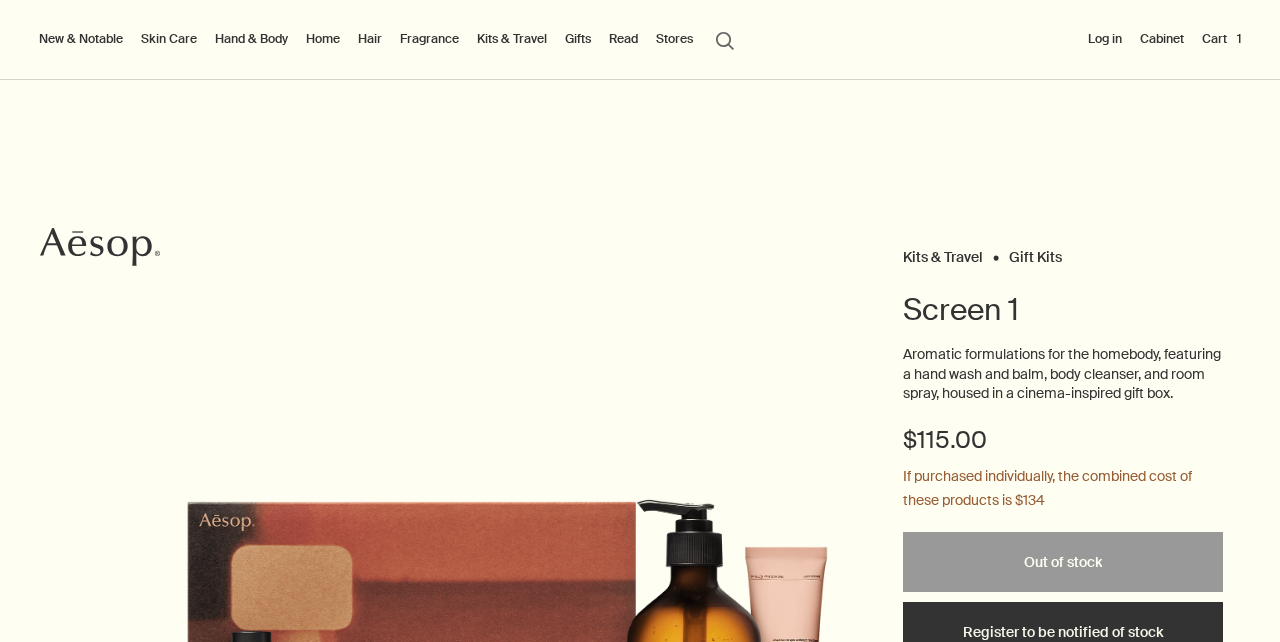 scroll, scrollTop: 0, scrollLeft: 0, axis: both 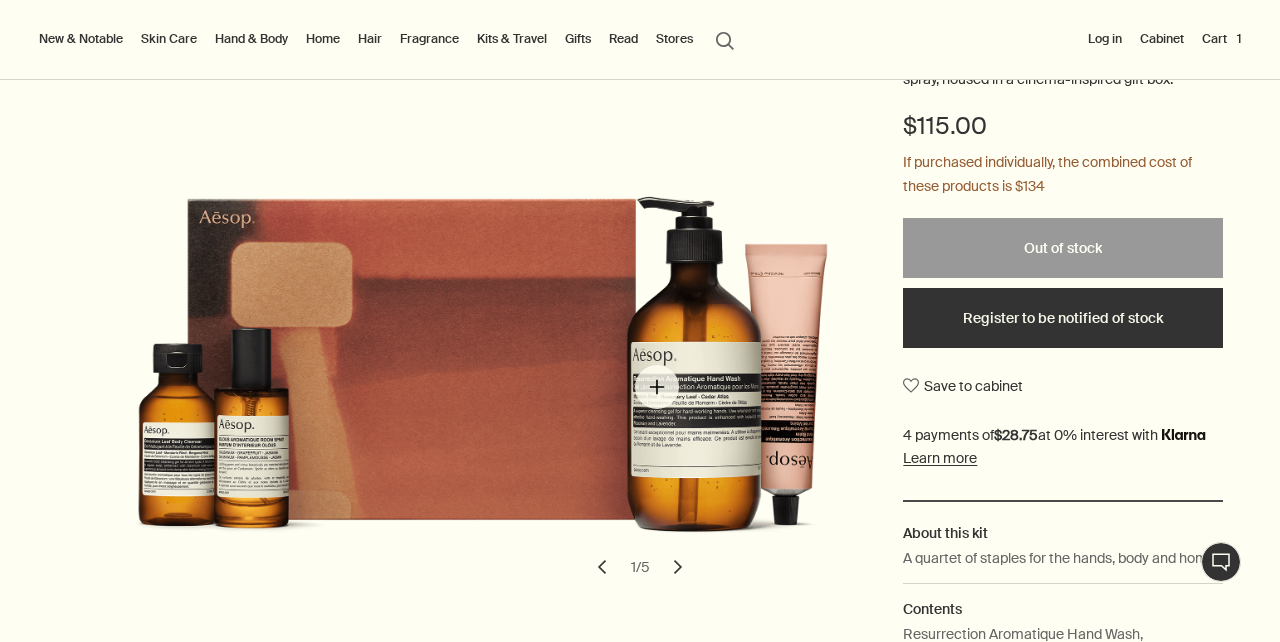 click at bounding box center (504, 338) 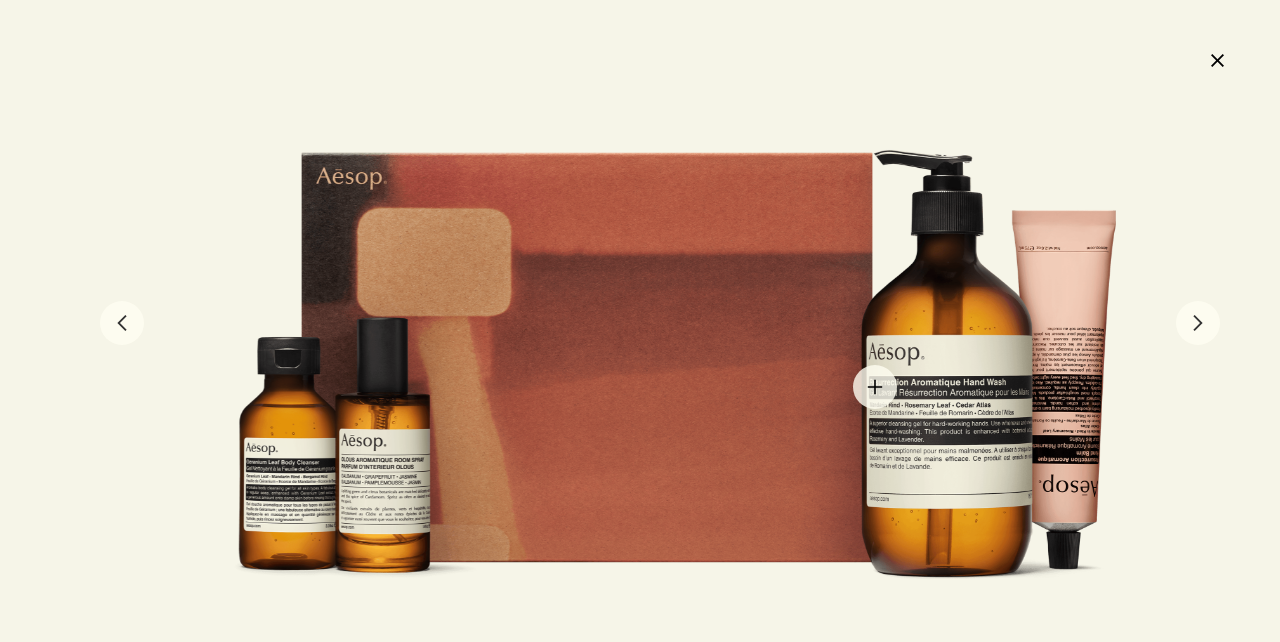 click at bounding box center [640, 321] 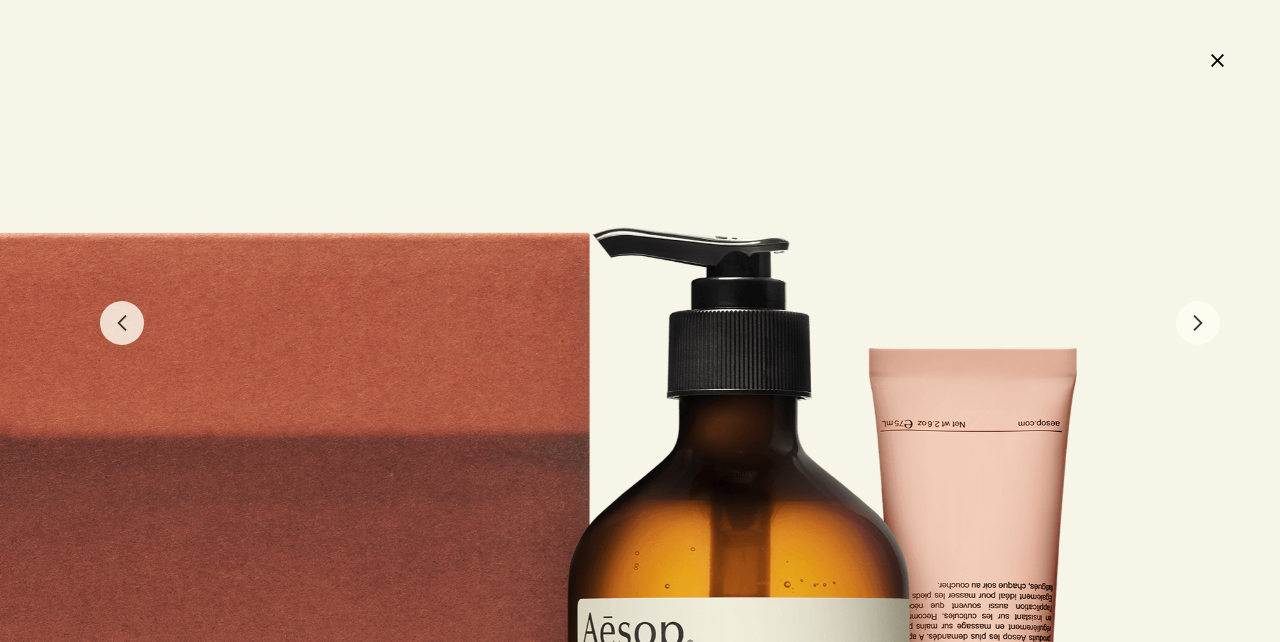 click on "close" at bounding box center (1217, 60) 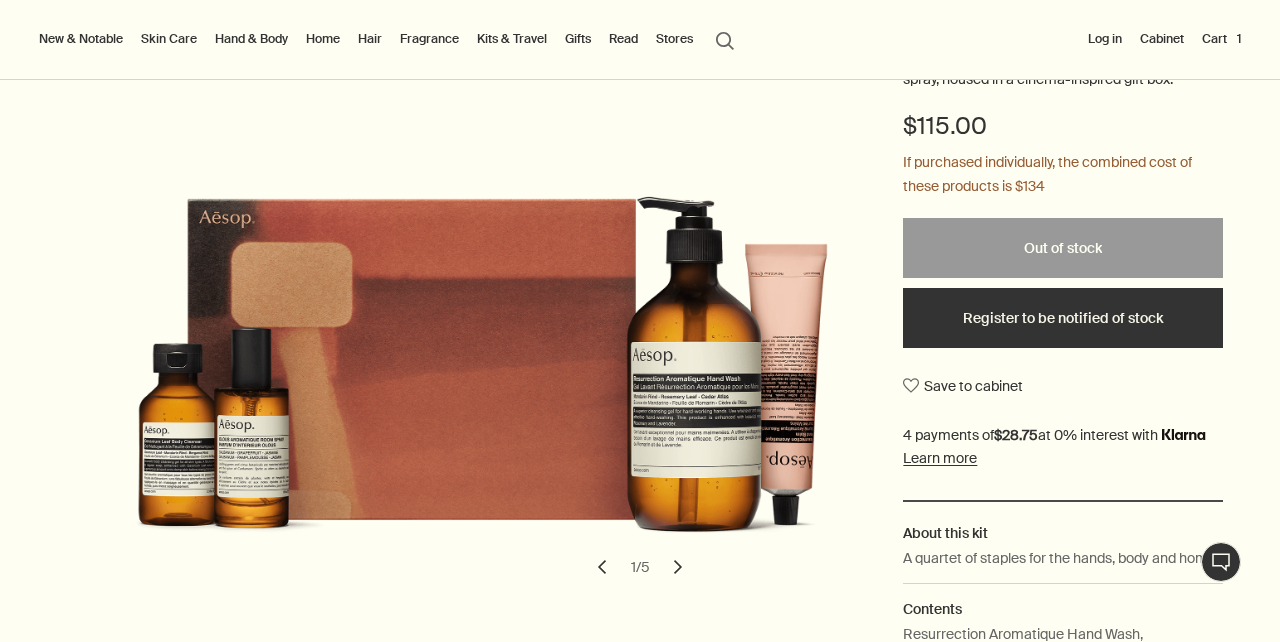 click on "Cart 1" at bounding box center (1221, 39) 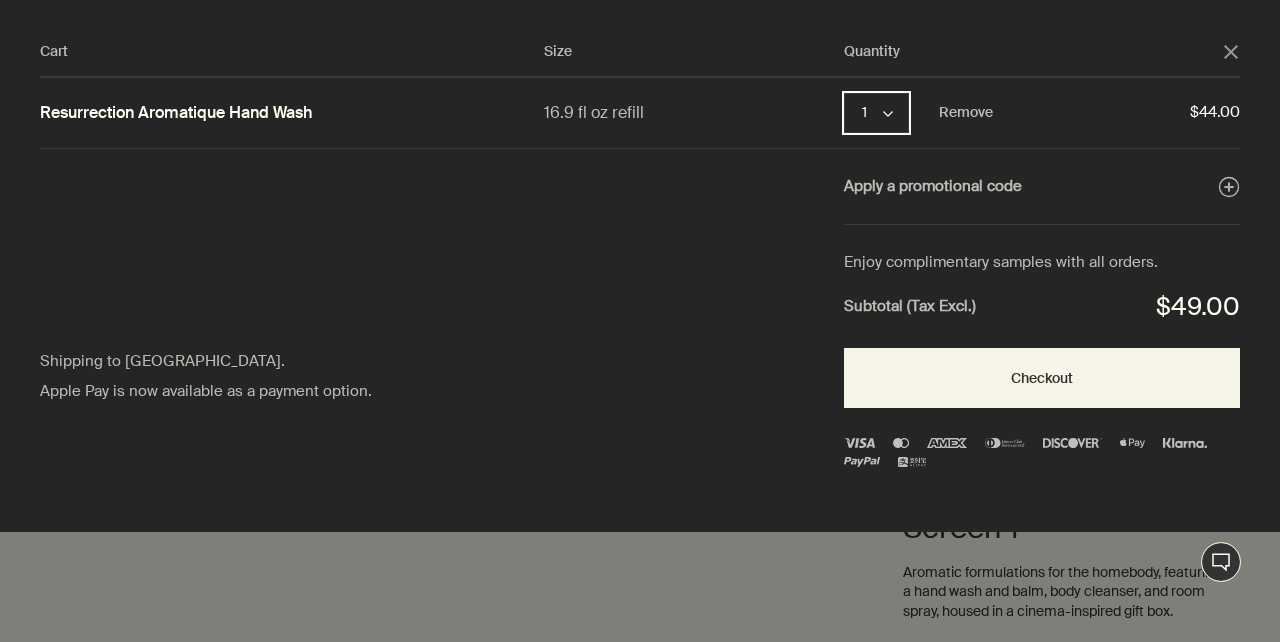 click on "chevron" 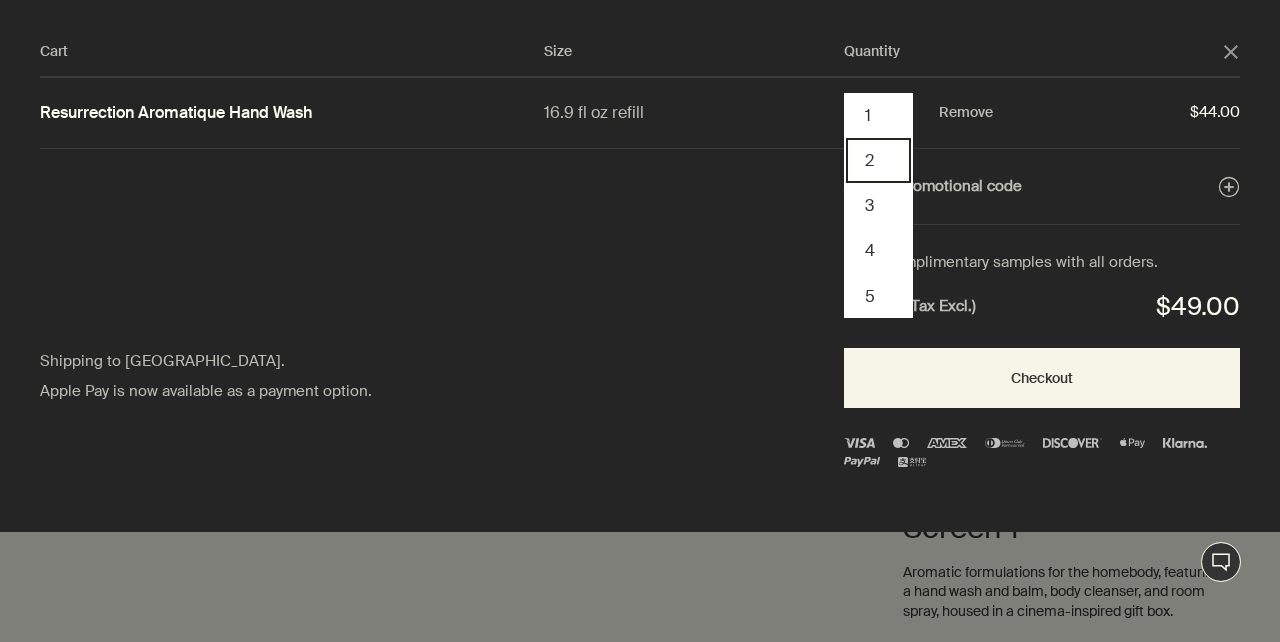 click on "2" at bounding box center (878, 160) 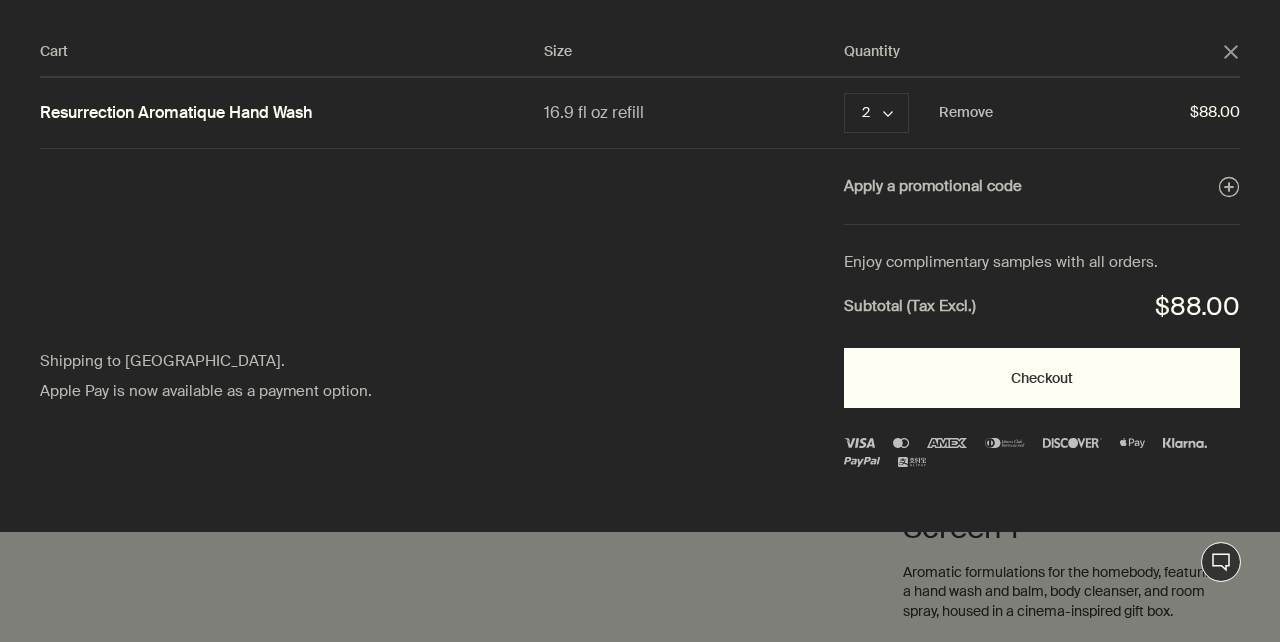 click on "Checkout" at bounding box center [1042, 378] 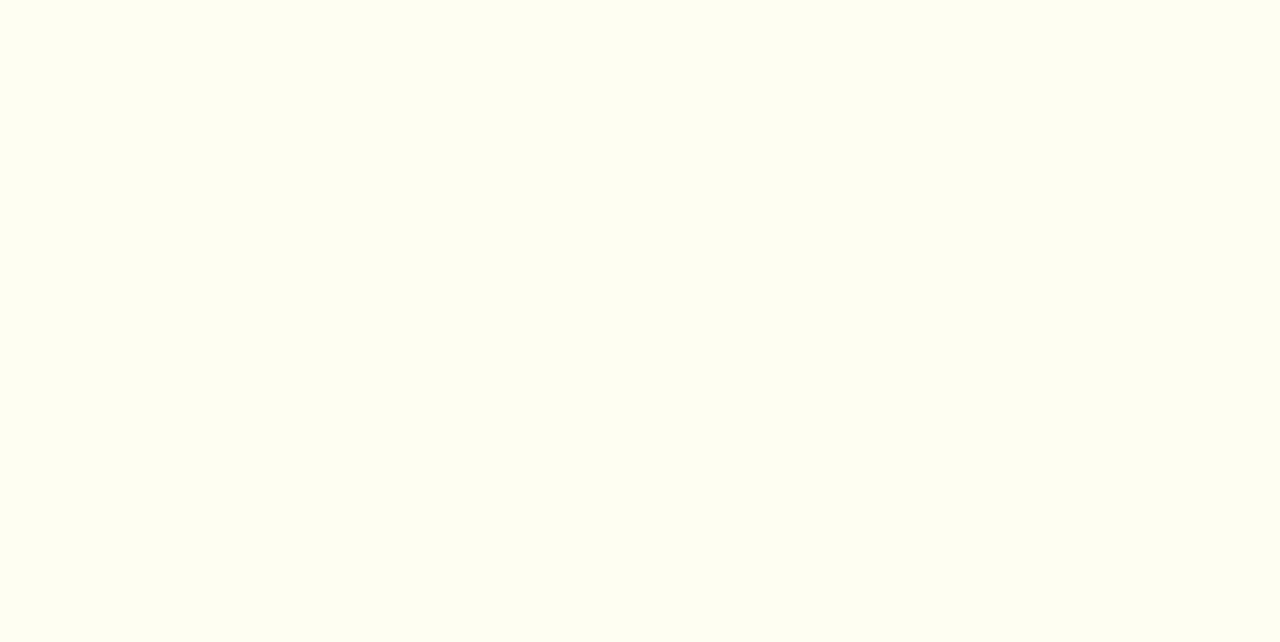 scroll, scrollTop: 0, scrollLeft: 0, axis: both 